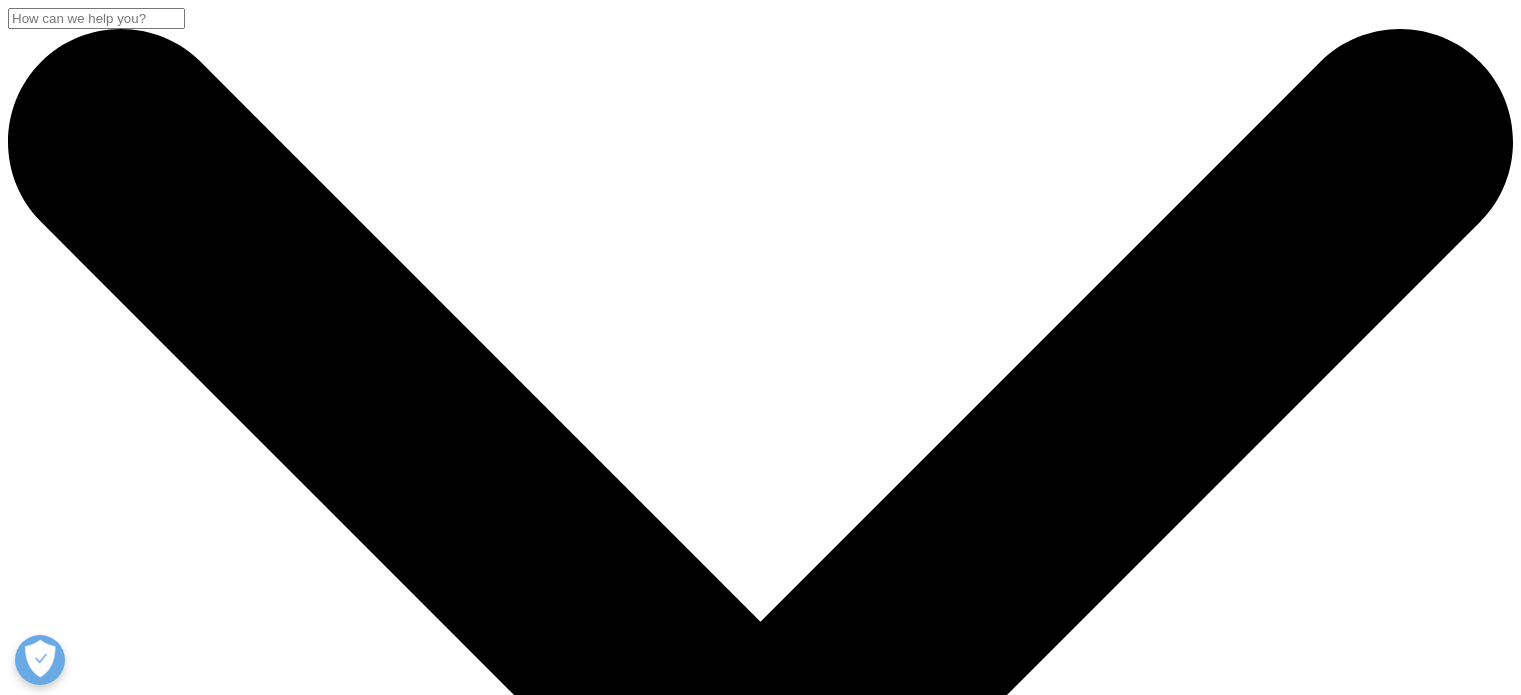 scroll, scrollTop: 0, scrollLeft: 0, axis: both 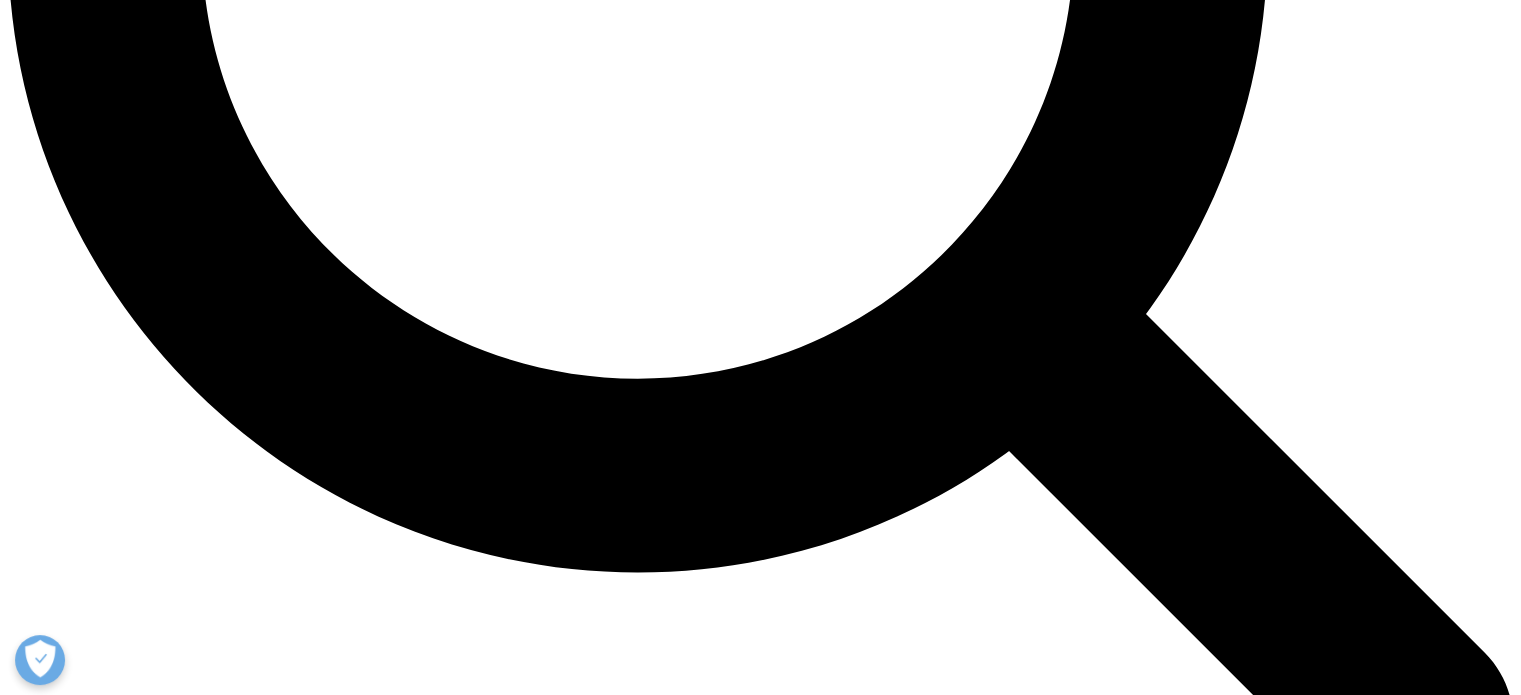 click on "Forecast Horizon" at bounding box center (63, 22768) 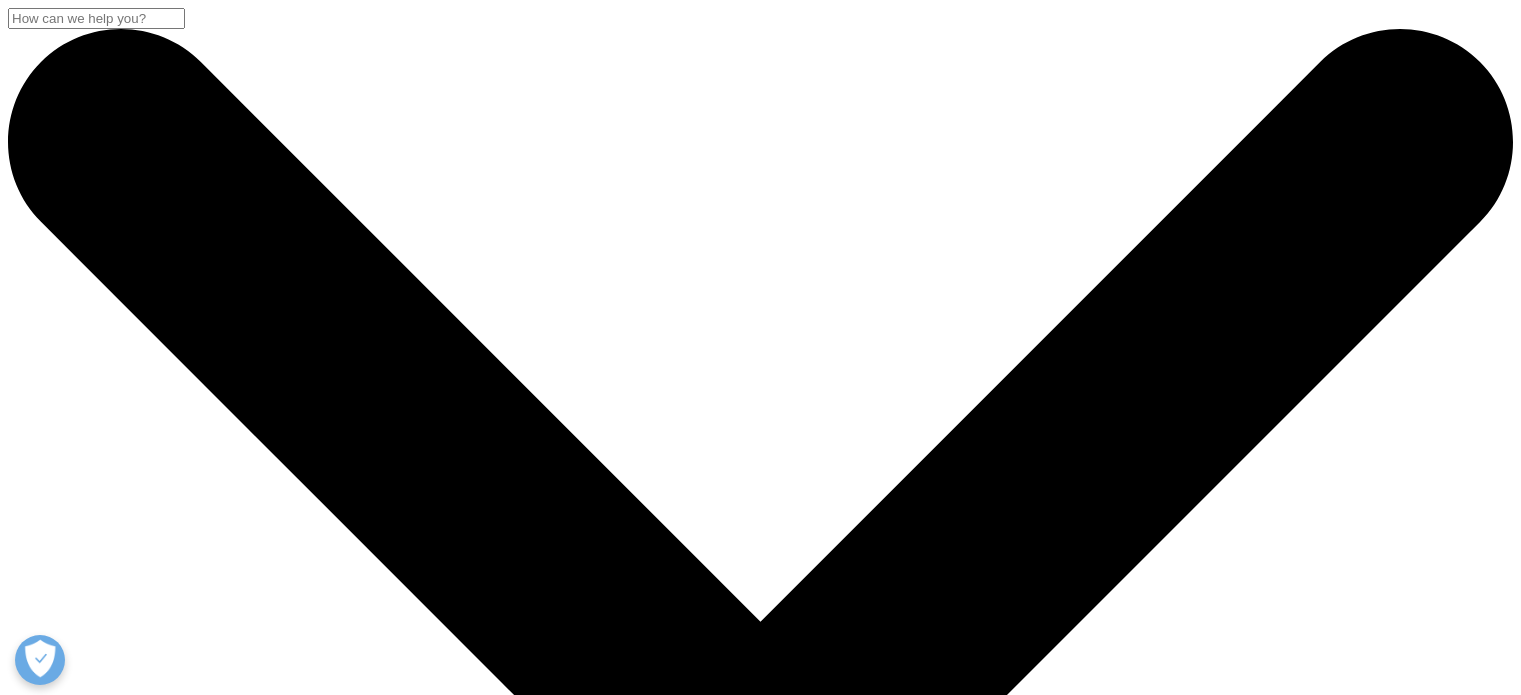 scroll, scrollTop: 0, scrollLeft: 0, axis: both 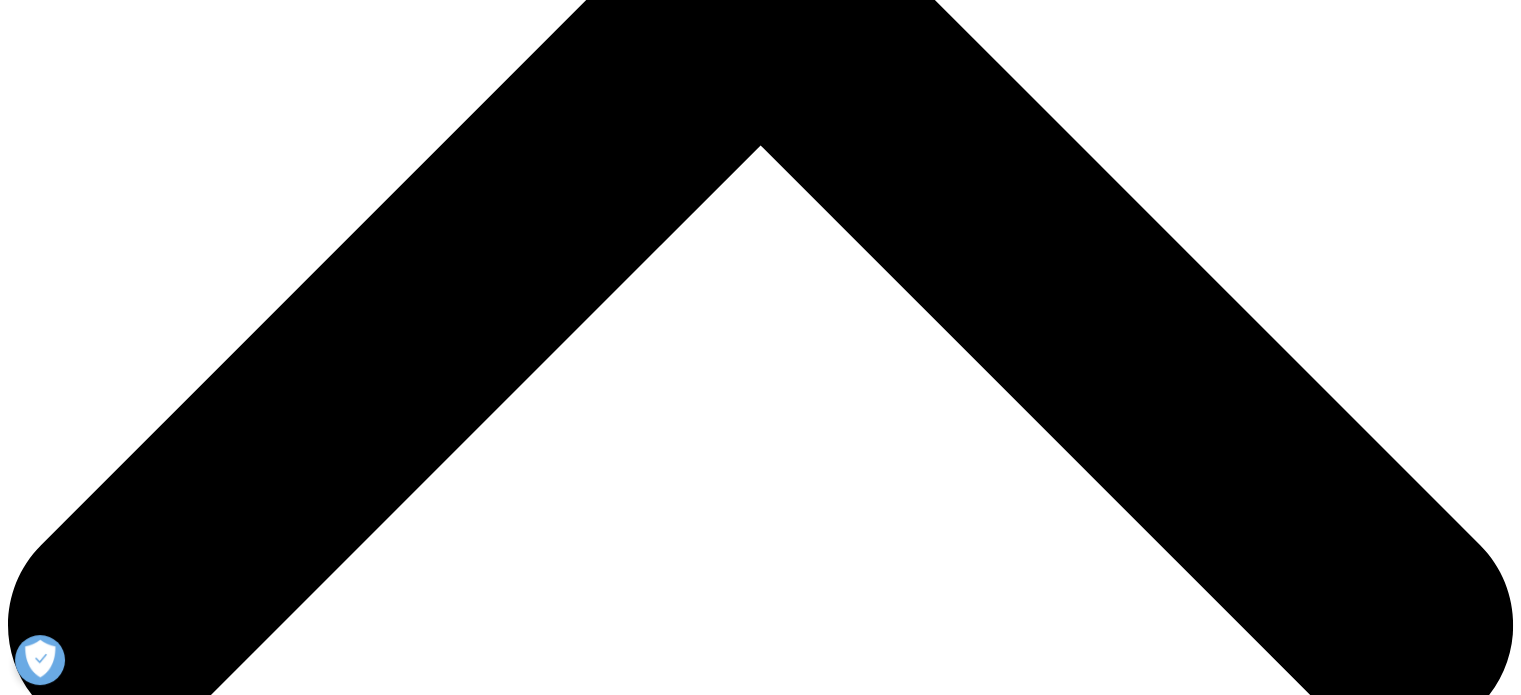 click at bounding box center [498, 23359] 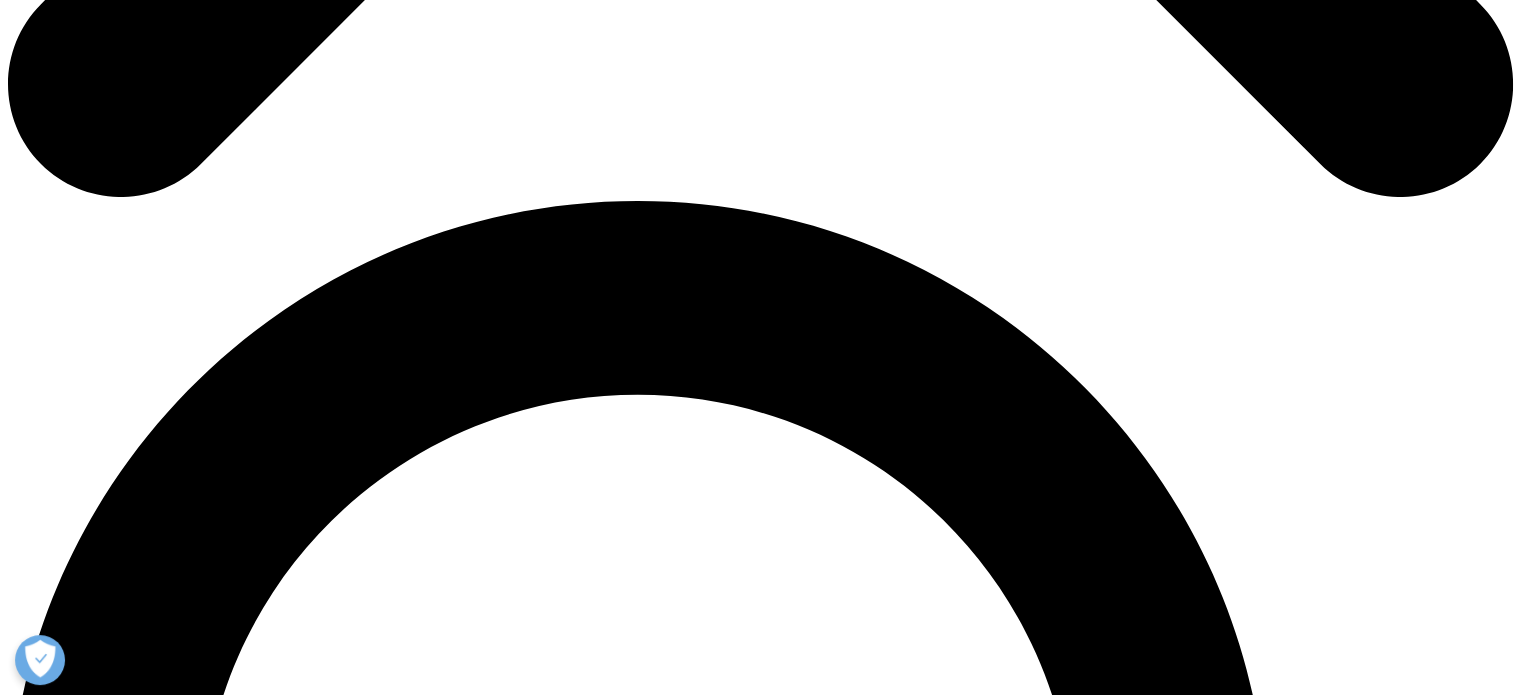 scroll, scrollTop: 1332, scrollLeft: 0, axis: vertical 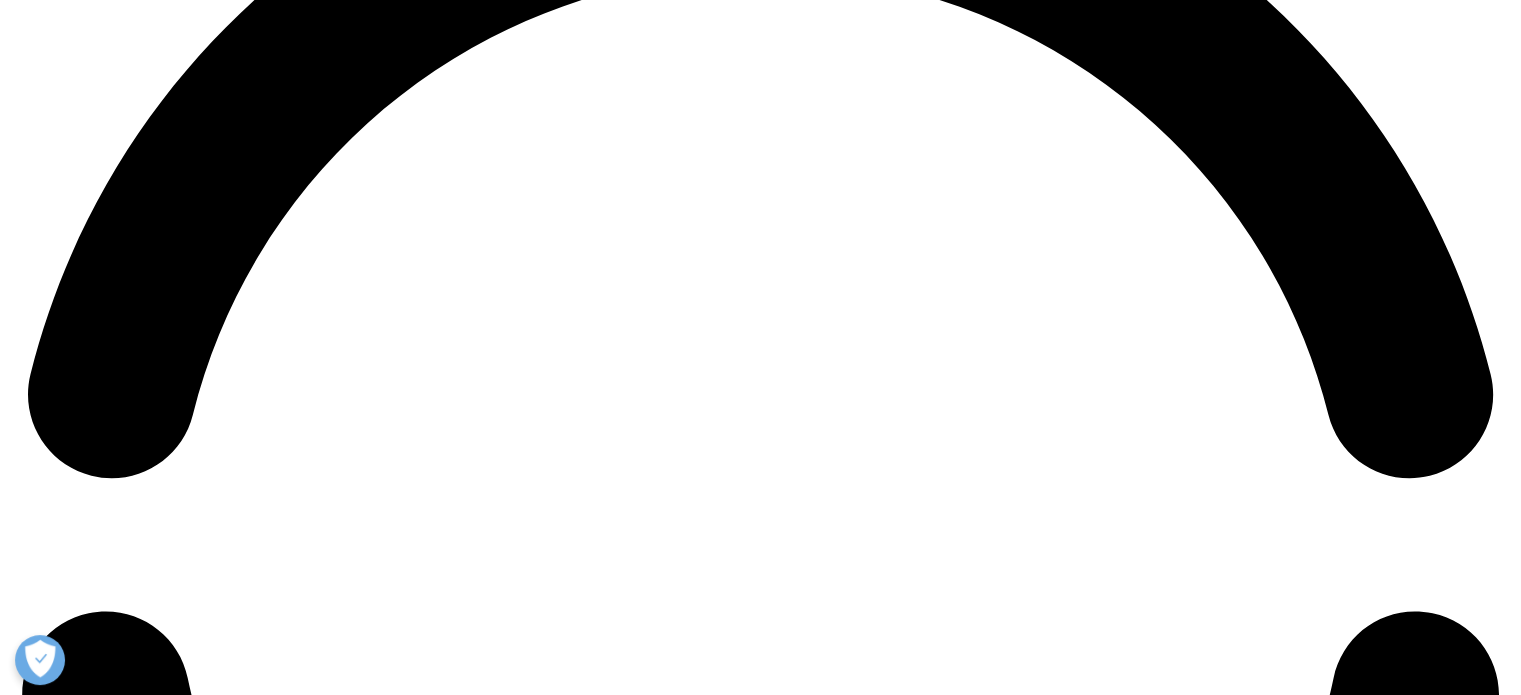 click at bounding box center [148, 22730] 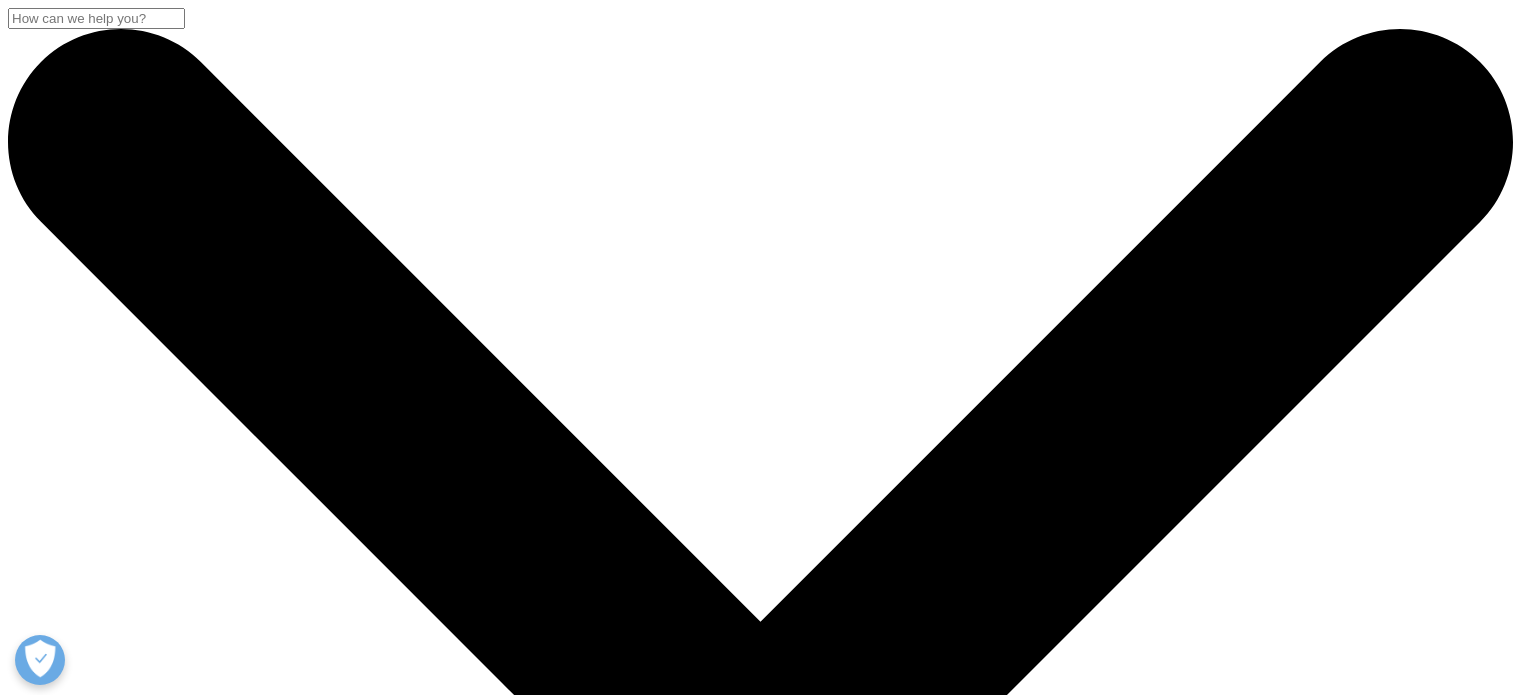 scroll, scrollTop: 0, scrollLeft: 0, axis: both 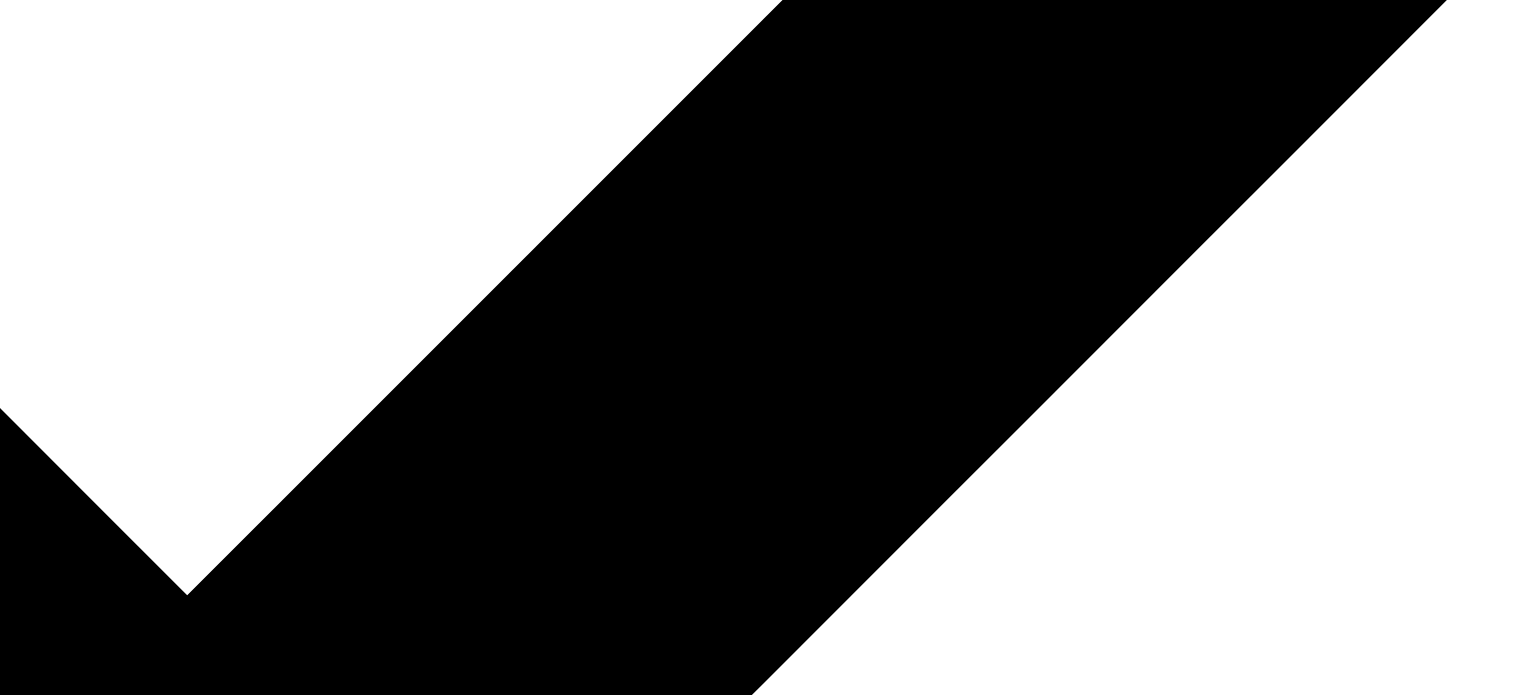 click at bounding box center [760, 23430] 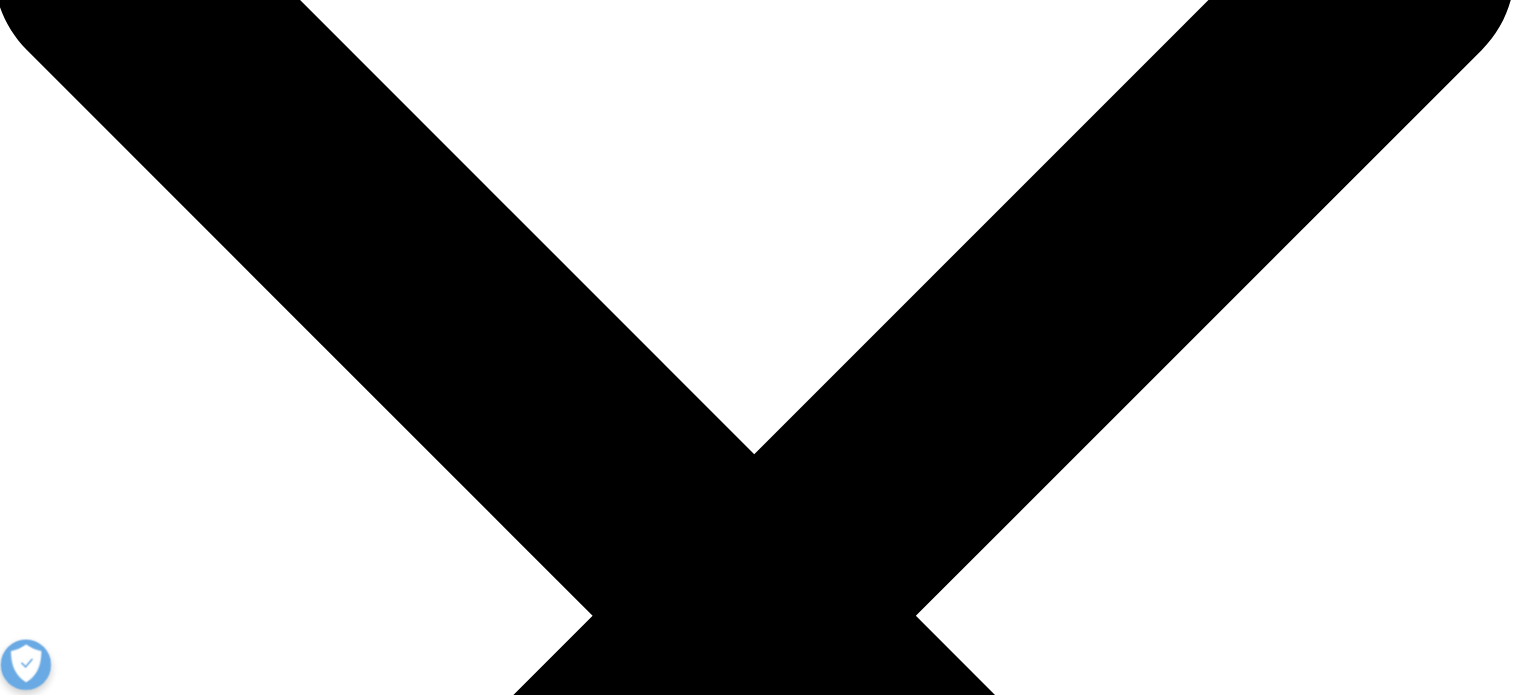 scroll, scrollTop: 170, scrollLeft: 0, axis: vertical 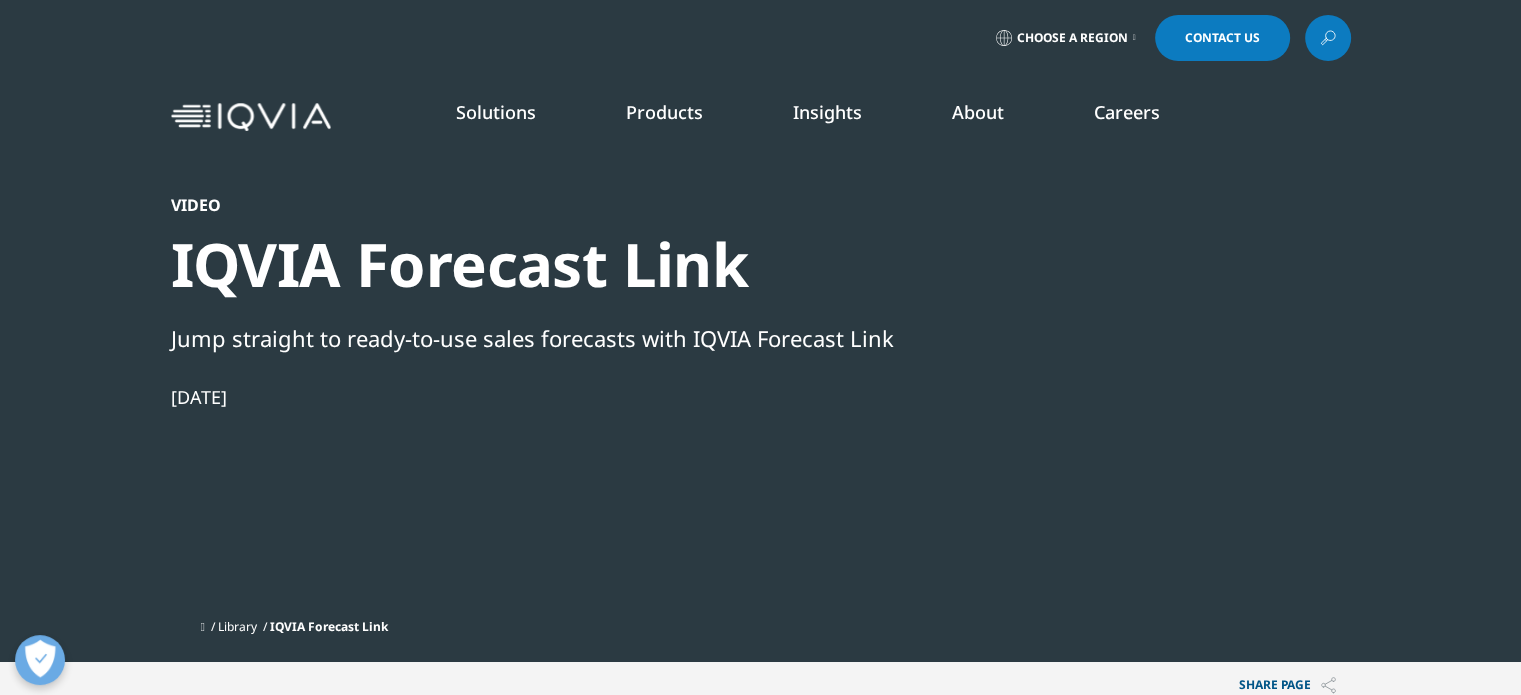 click on "Research & Development" at bounding box center (216, 324) 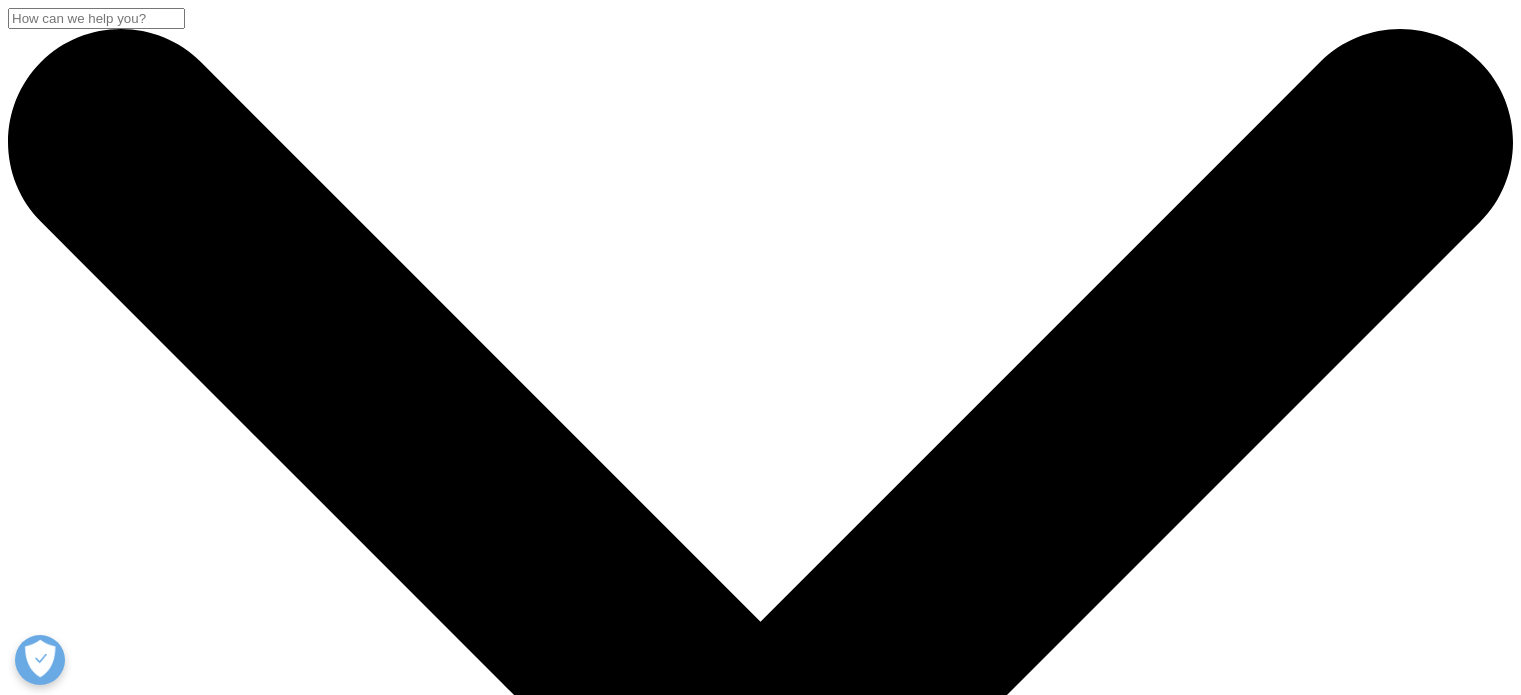 scroll, scrollTop: 0, scrollLeft: 0, axis: both 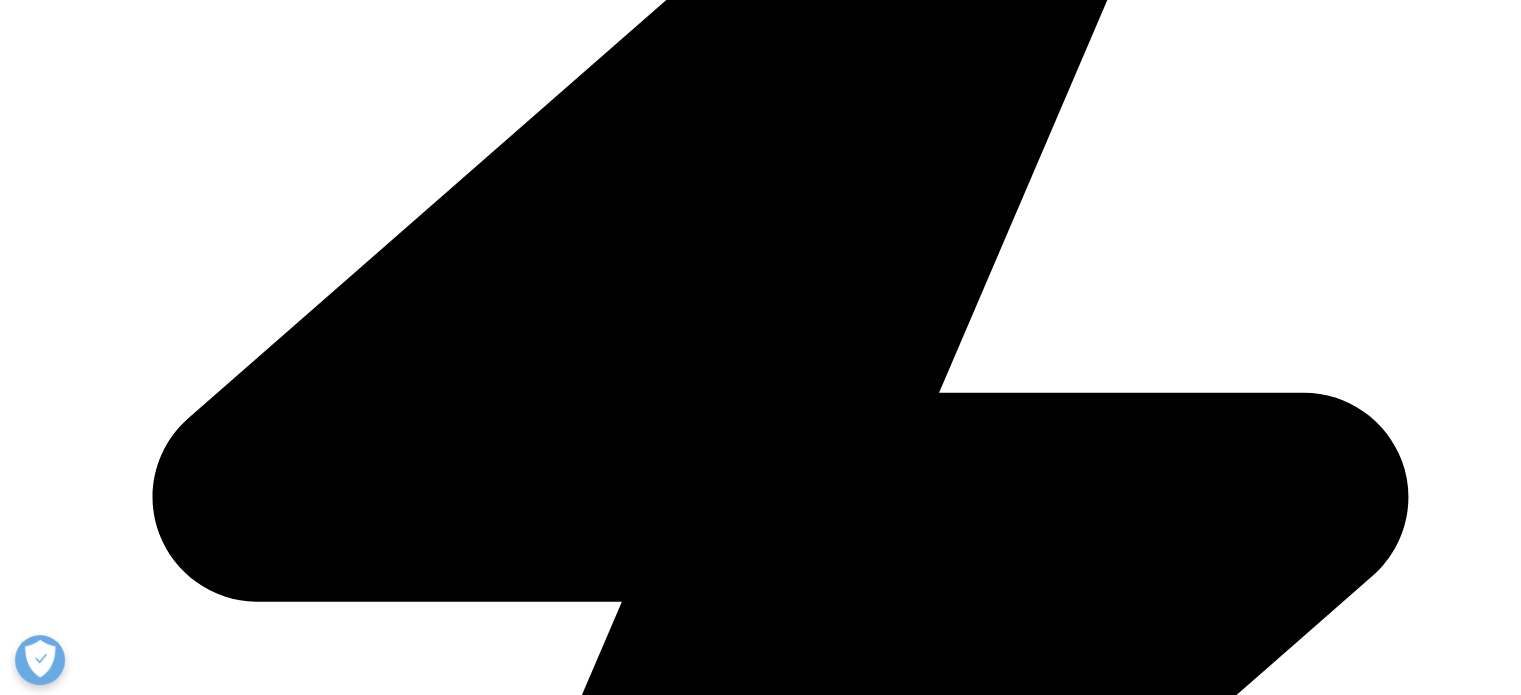 click on "PATIENT" at bounding box center [97, 14925] 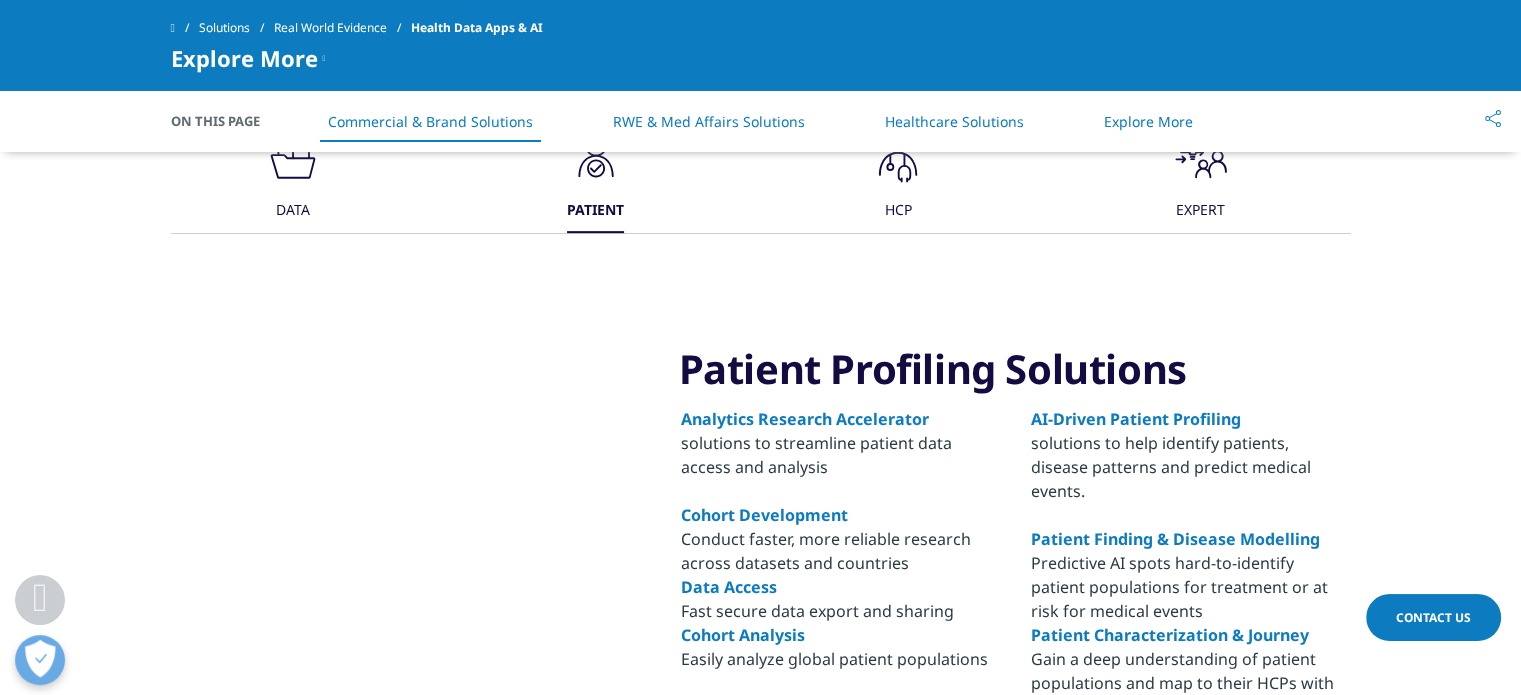 click on ".cls-1{fill:#231f20;}" 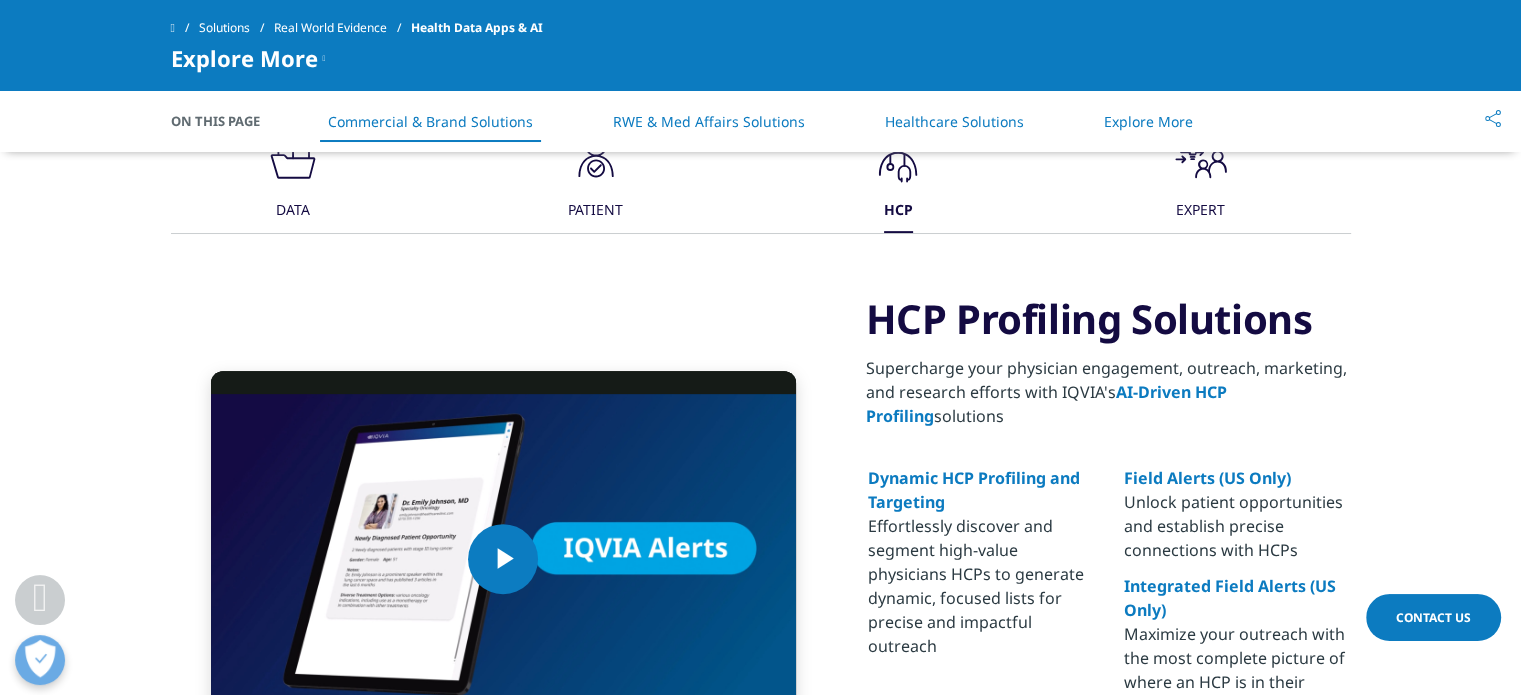 click on ".st0{fill:#000;}" at bounding box center [1201, 158] 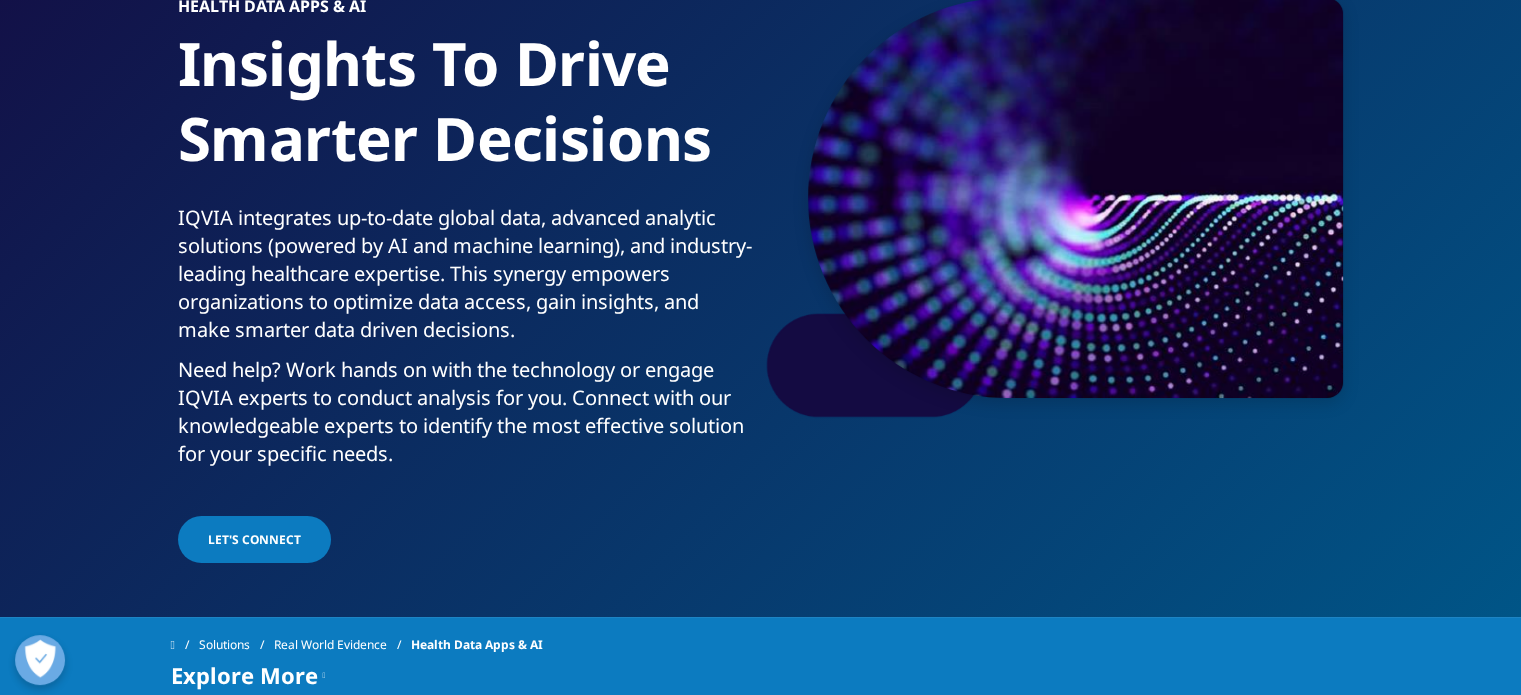 scroll, scrollTop: 0, scrollLeft: 0, axis: both 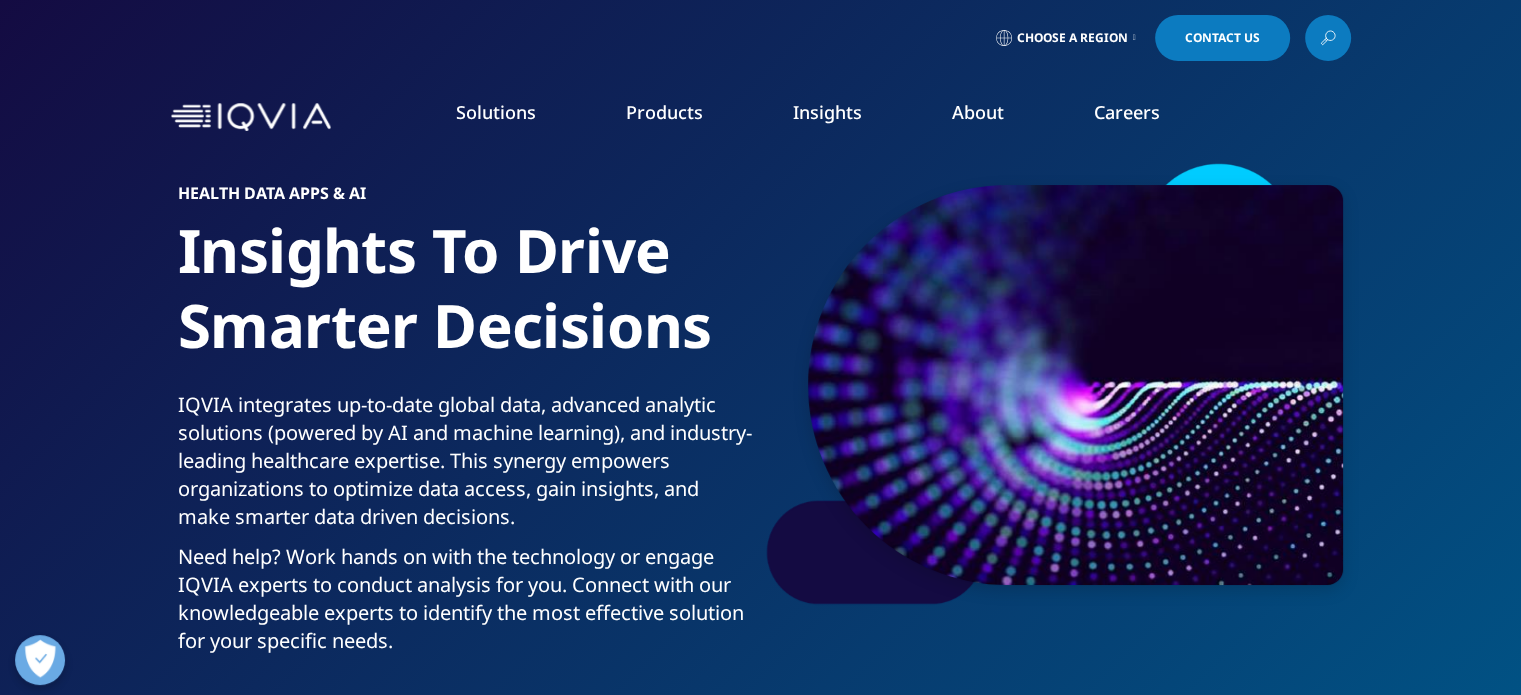 click on "View Open Roles" at bounding box center (935, 325) 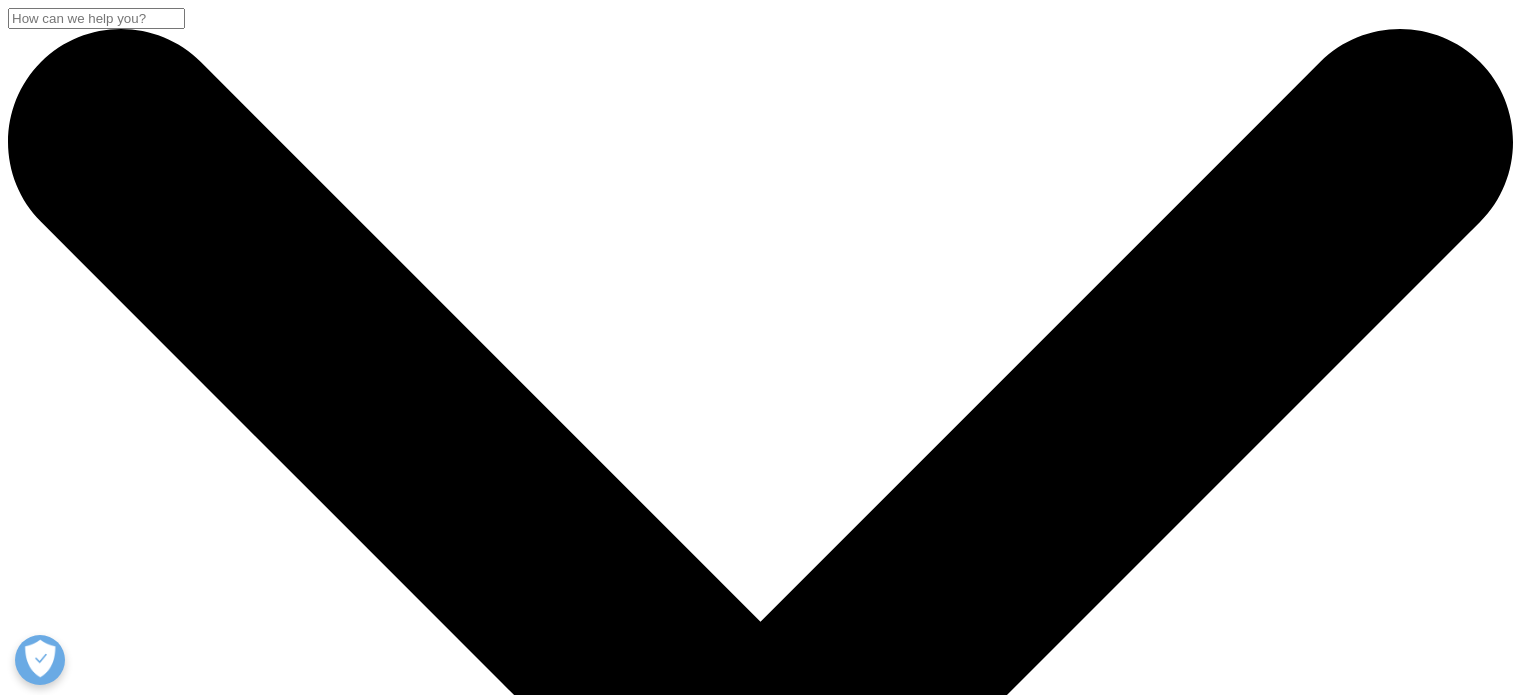 scroll, scrollTop: 0, scrollLeft: 0, axis: both 